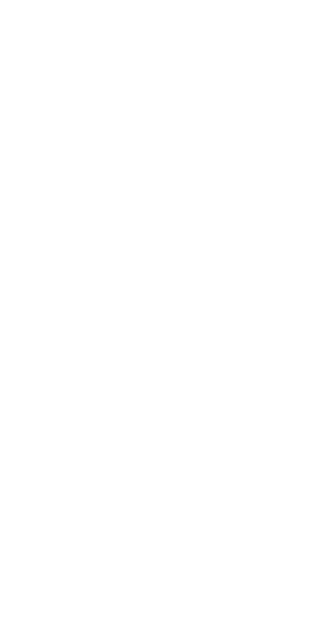 scroll, scrollTop: 0, scrollLeft: 0, axis: both 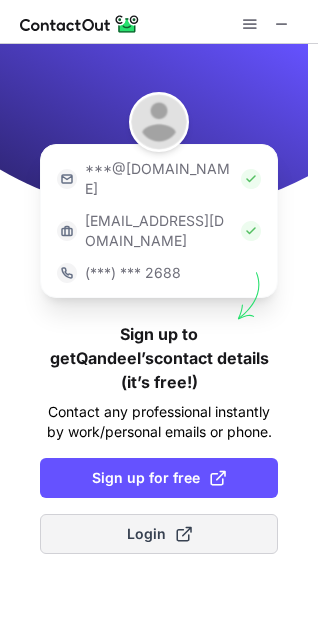 click at bounding box center (184, 534) 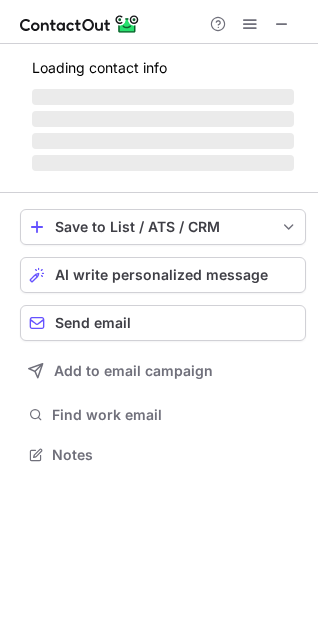 scroll, scrollTop: 10, scrollLeft: 10, axis: both 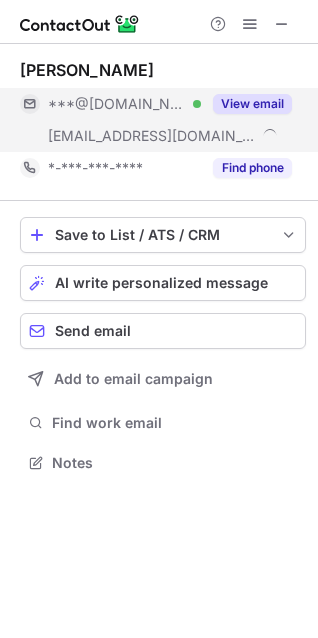 click on "View email" at bounding box center (246, 104) 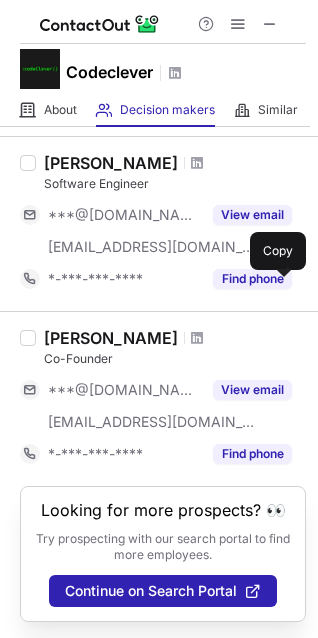 scroll, scrollTop: 590, scrollLeft: 0, axis: vertical 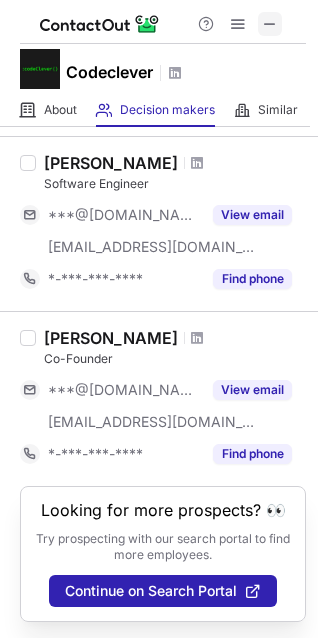 click at bounding box center [270, 24] 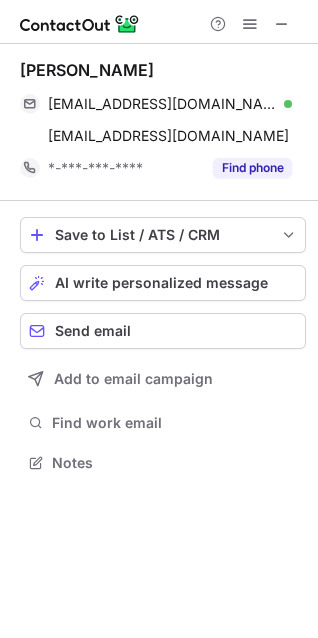 scroll, scrollTop: 10, scrollLeft: 10, axis: both 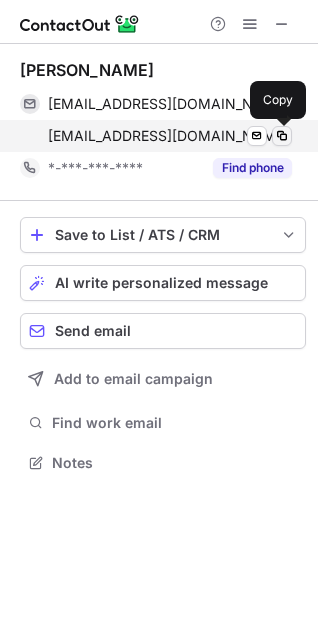 click at bounding box center [282, 136] 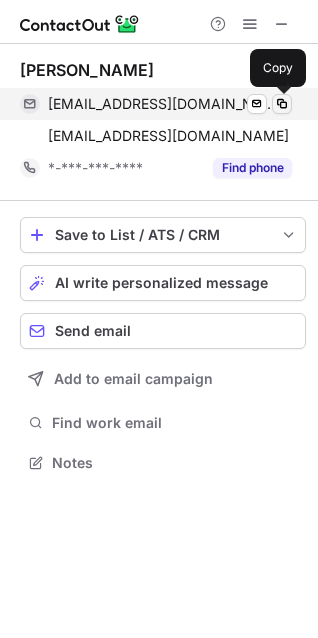 click at bounding box center [282, 104] 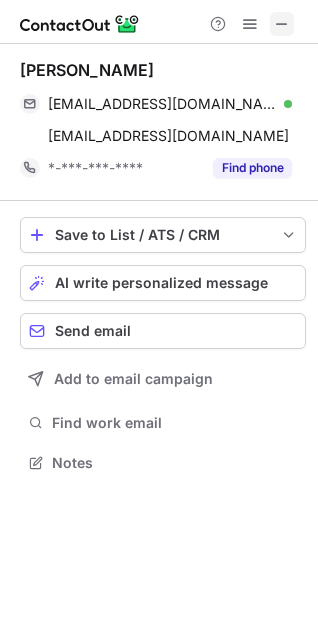 click at bounding box center (282, 24) 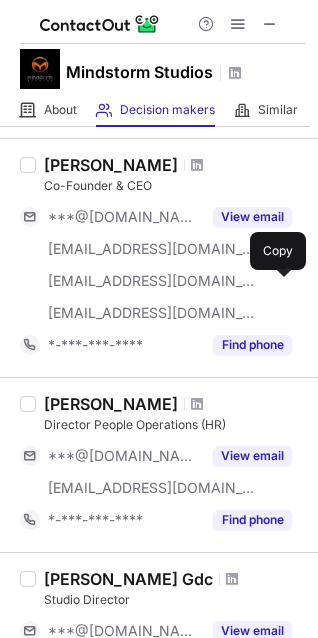 scroll, scrollTop: 220, scrollLeft: 0, axis: vertical 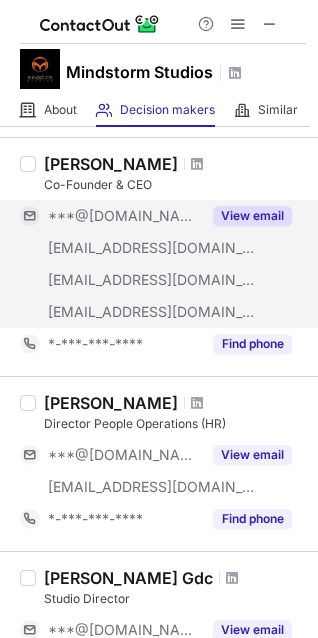 click on "View email" at bounding box center (252, 216) 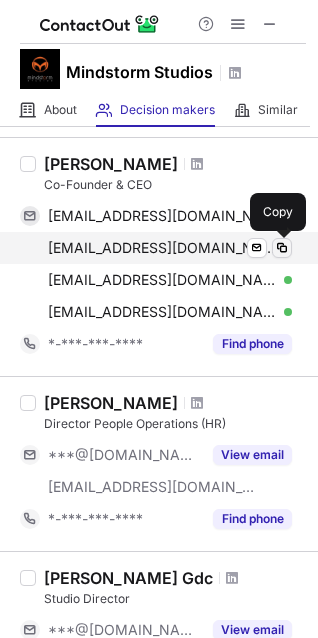 click at bounding box center [282, 248] 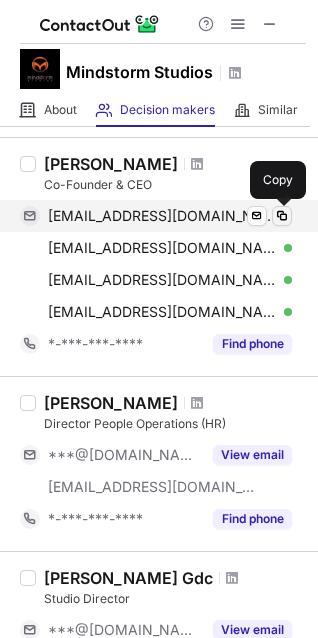 click at bounding box center [282, 216] 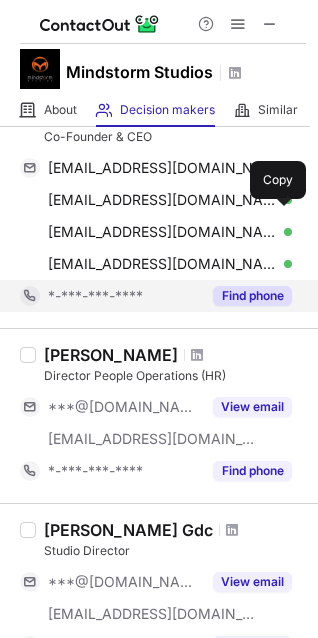 scroll, scrollTop: 267, scrollLeft: 0, axis: vertical 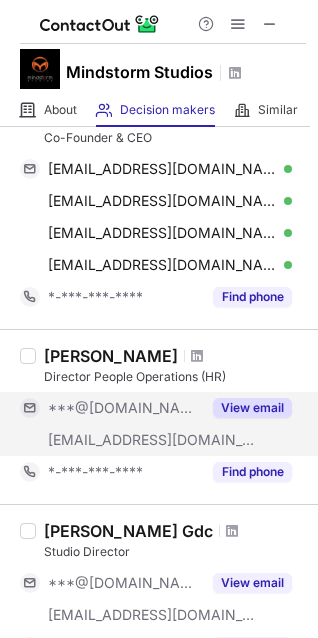 click on "View email" at bounding box center (252, 408) 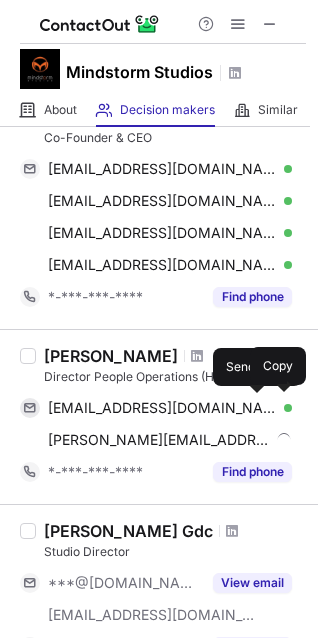 click at bounding box center [257, 408] 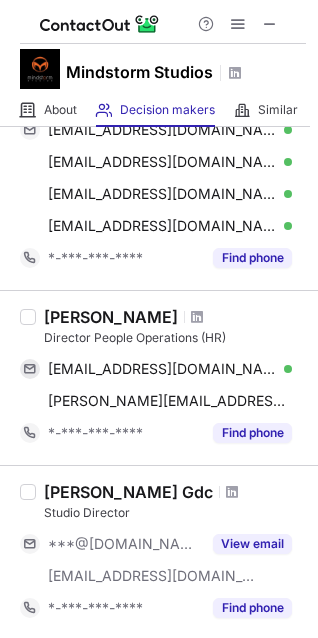 scroll, scrollTop: 309, scrollLeft: 0, axis: vertical 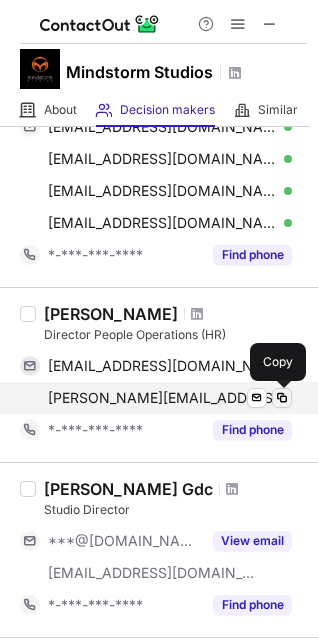click at bounding box center (282, 398) 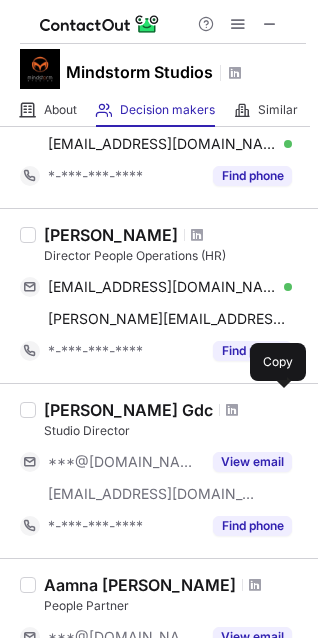 scroll, scrollTop: 398, scrollLeft: 0, axis: vertical 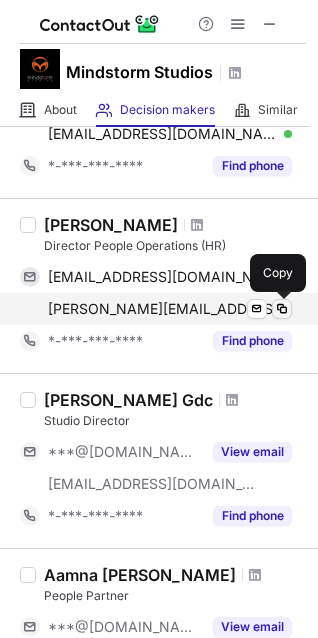 click at bounding box center [282, 309] 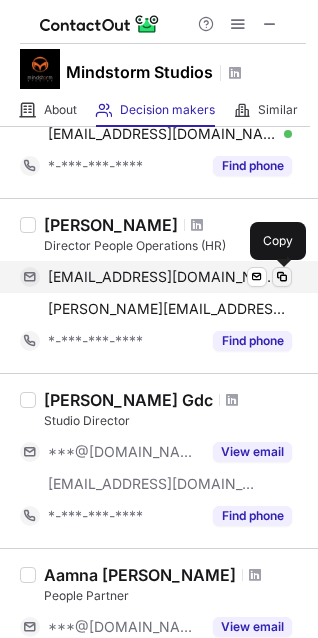 click at bounding box center [282, 277] 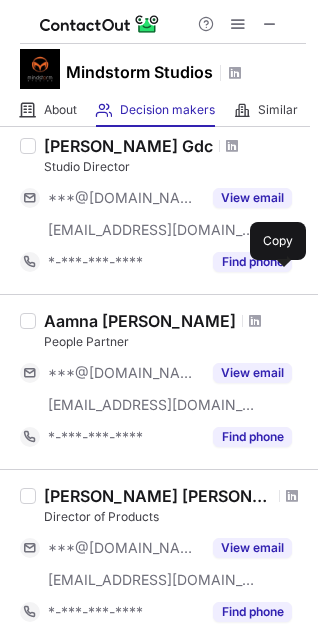 scroll, scrollTop: 653, scrollLeft: 0, axis: vertical 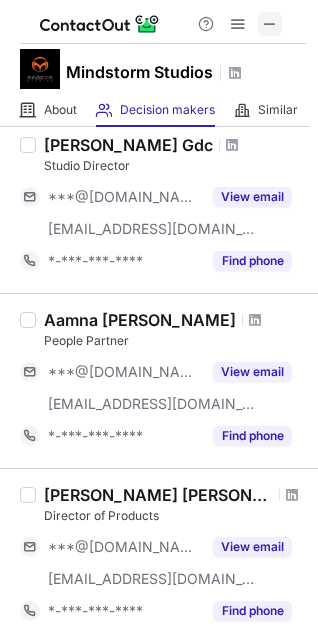 click at bounding box center (270, 24) 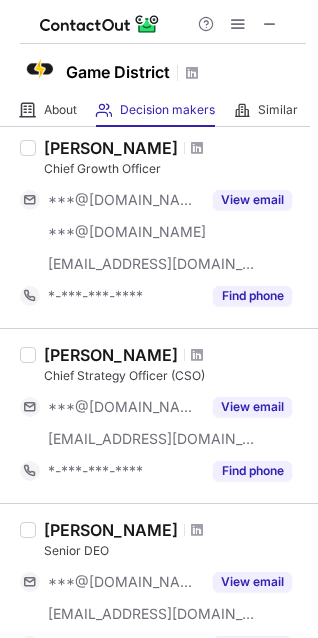 scroll, scrollTop: 255, scrollLeft: 0, axis: vertical 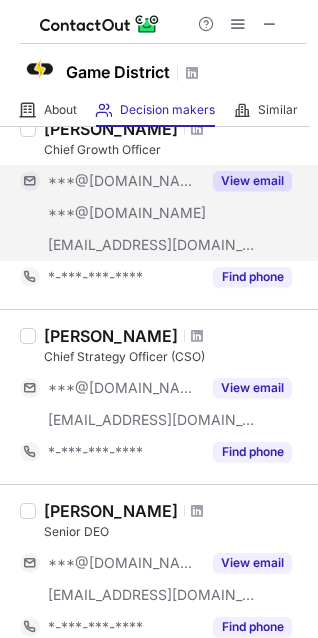 click on "View email" at bounding box center [252, 181] 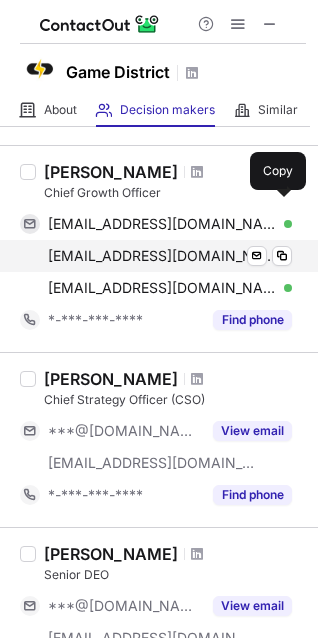 scroll, scrollTop: 211, scrollLeft: 0, axis: vertical 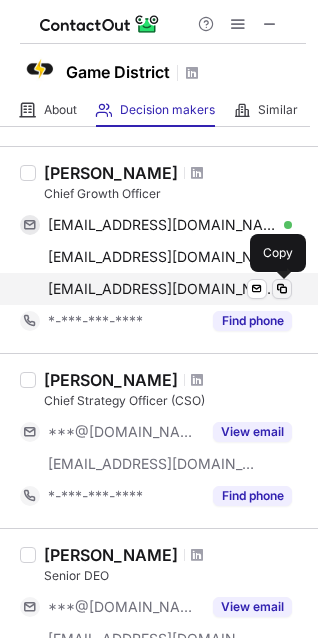 click at bounding box center [282, 289] 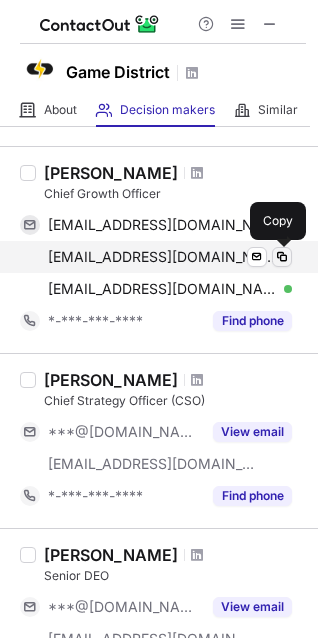 click at bounding box center (282, 257) 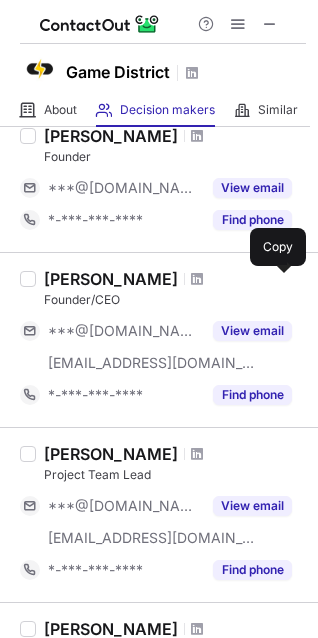 scroll, scrollTop: 981, scrollLeft: 0, axis: vertical 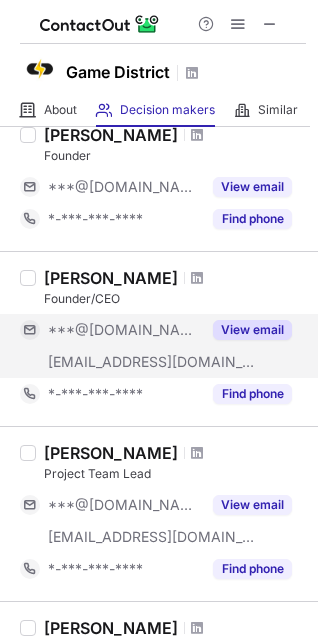 click on "View email" at bounding box center (252, 330) 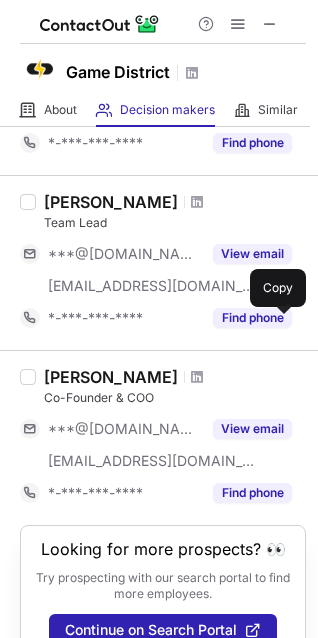 scroll, scrollTop: 1433, scrollLeft: 0, axis: vertical 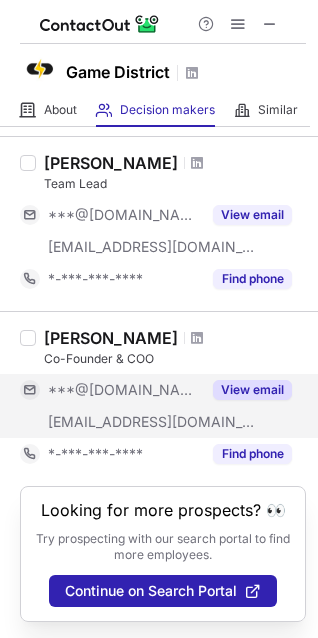 click on "View email" at bounding box center (252, 390) 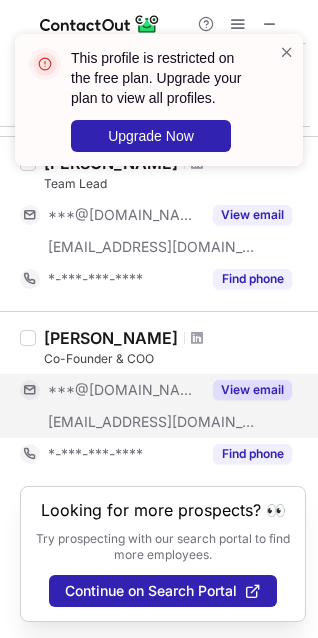 click on "View email" at bounding box center [252, 390] 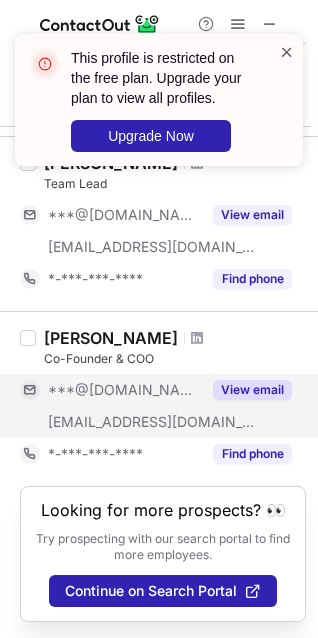 click at bounding box center [287, 52] 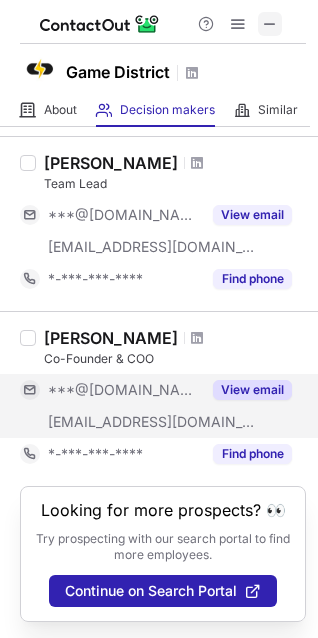 click at bounding box center [270, 24] 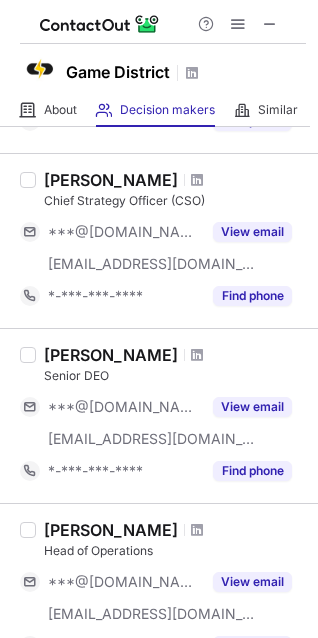 scroll, scrollTop: 410, scrollLeft: 0, axis: vertical 